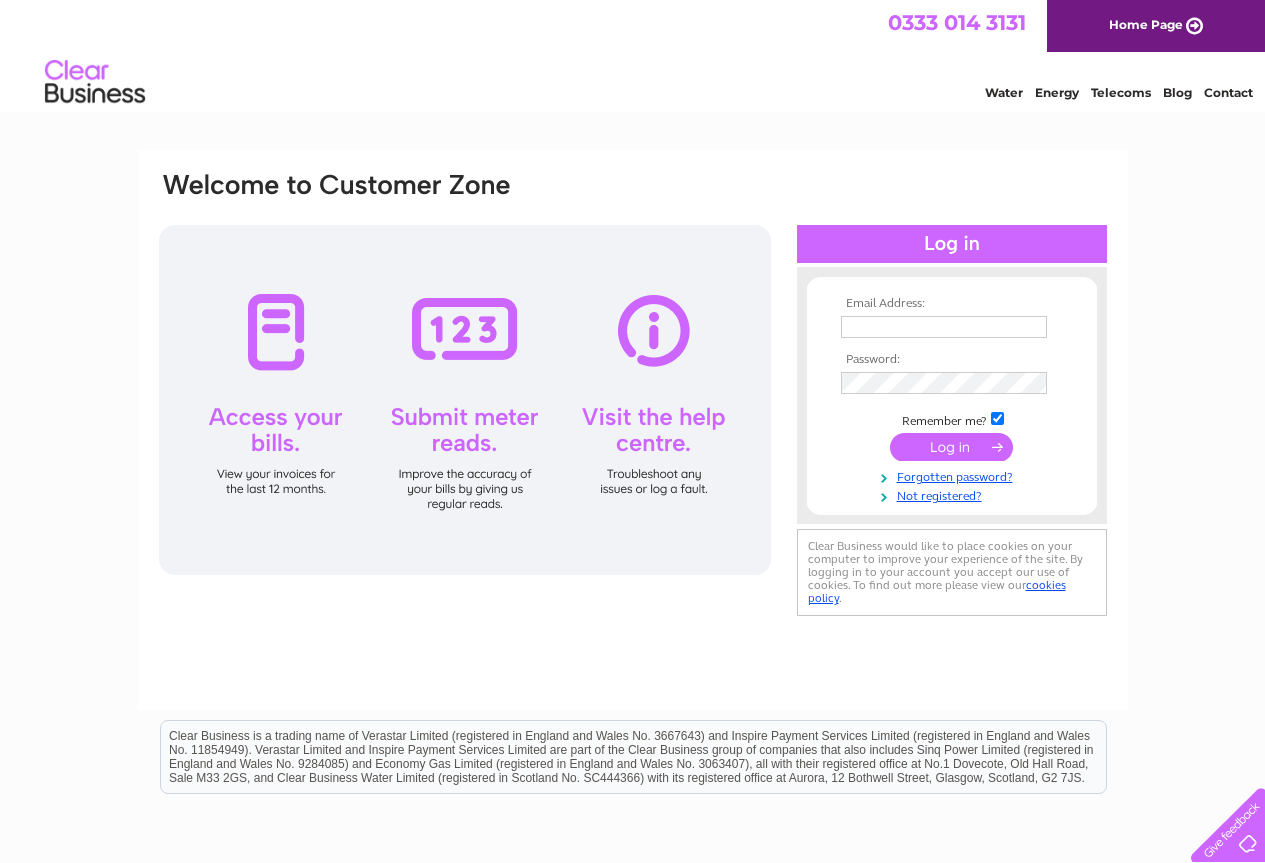 scroll, scrollTop: 0, scrollLeft: 0, axis: both 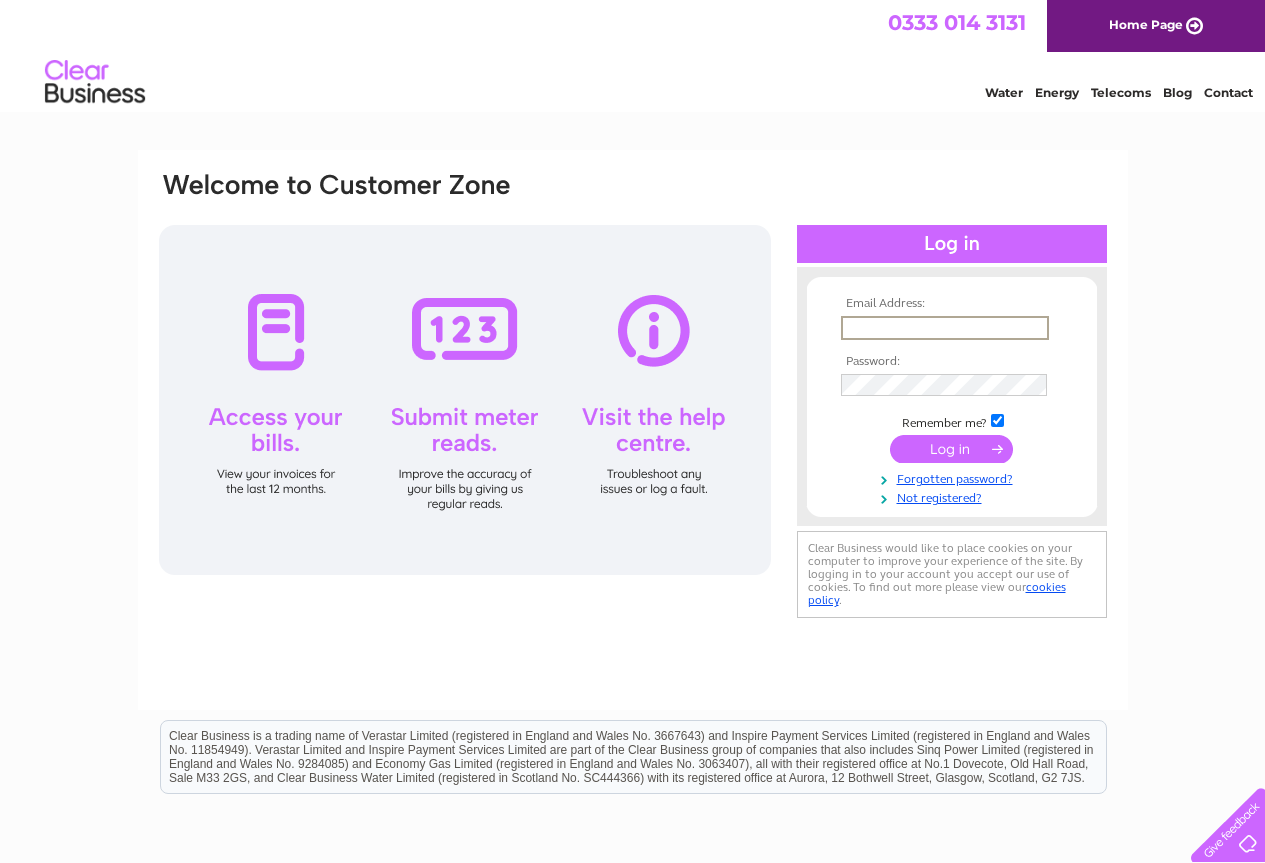 click at bounding box center [945, 328] 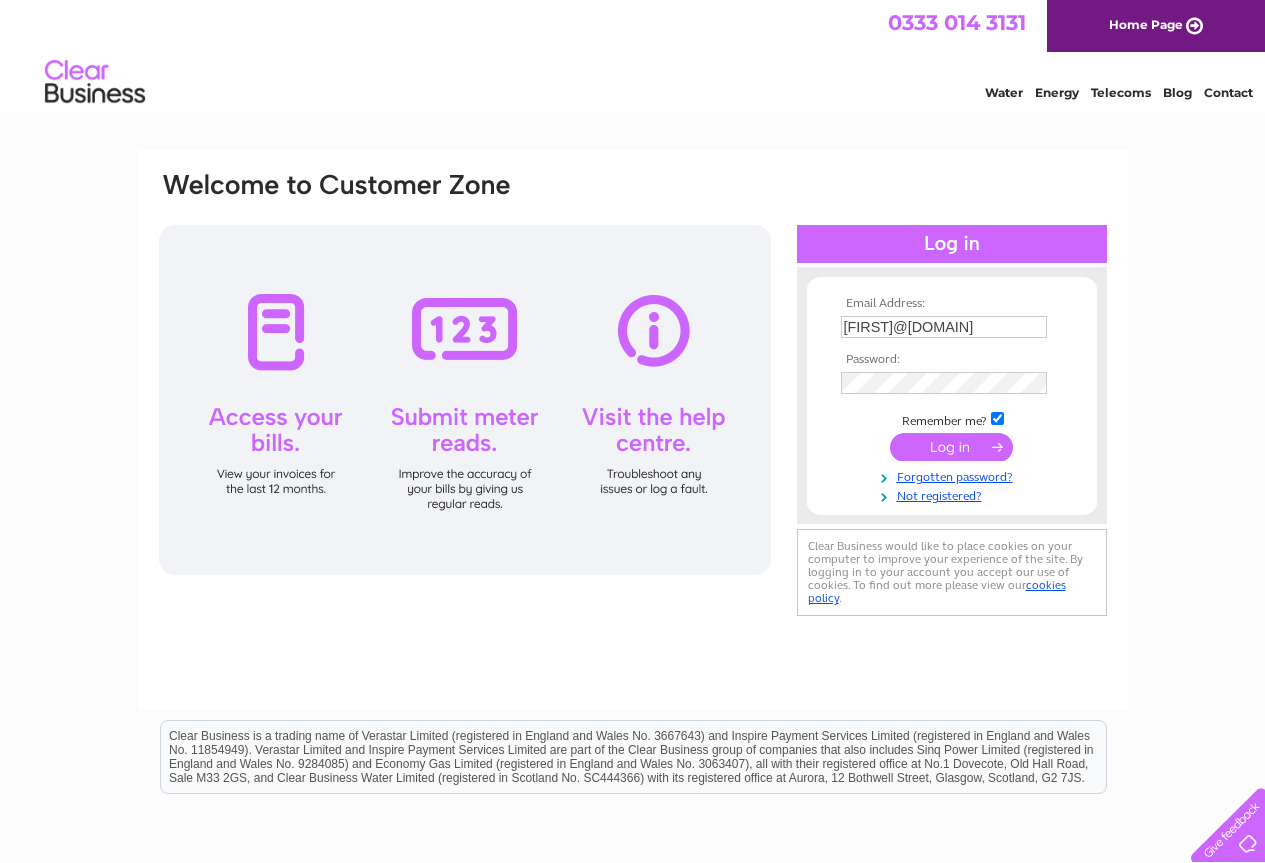 click at bounding box center (951, 447) 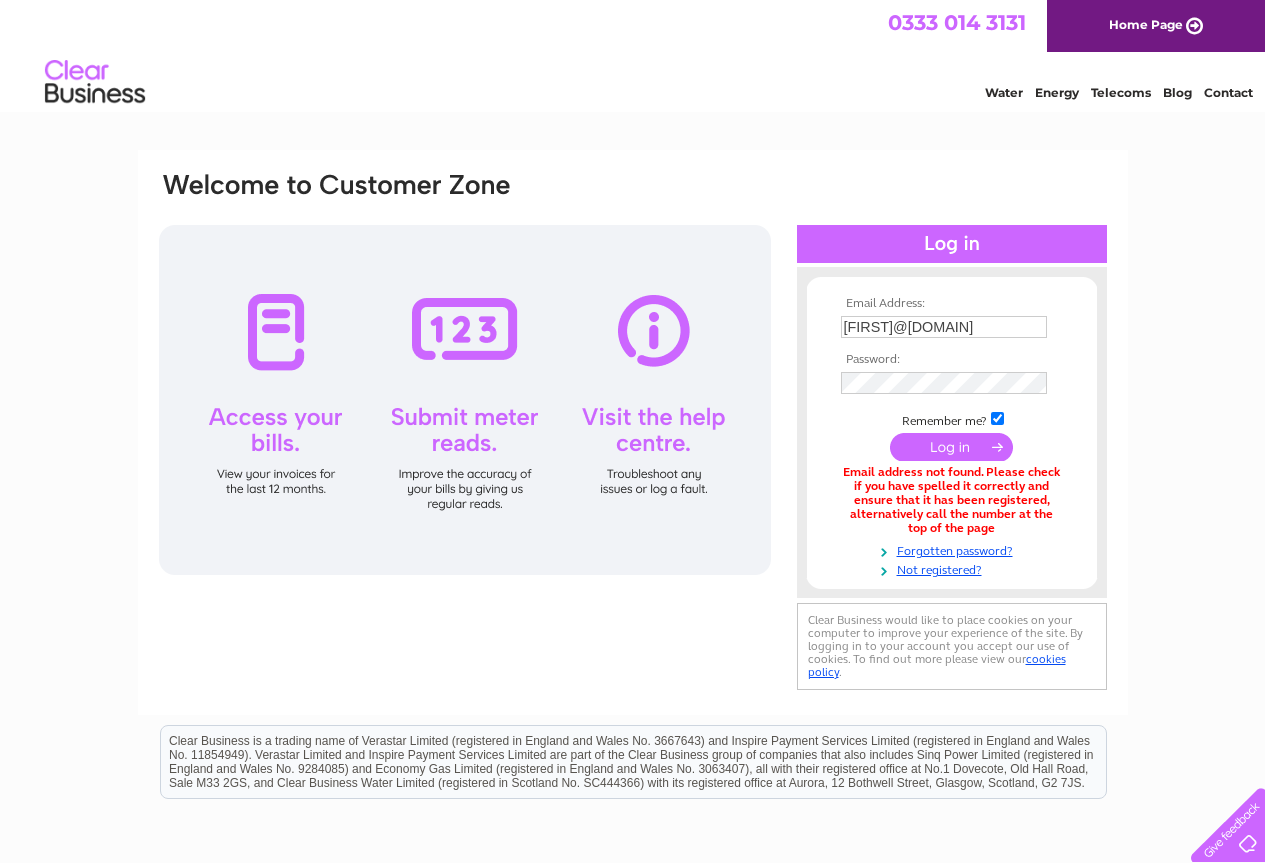 scroll, scrollTop: 0, scrollLeft: 0, axis: both 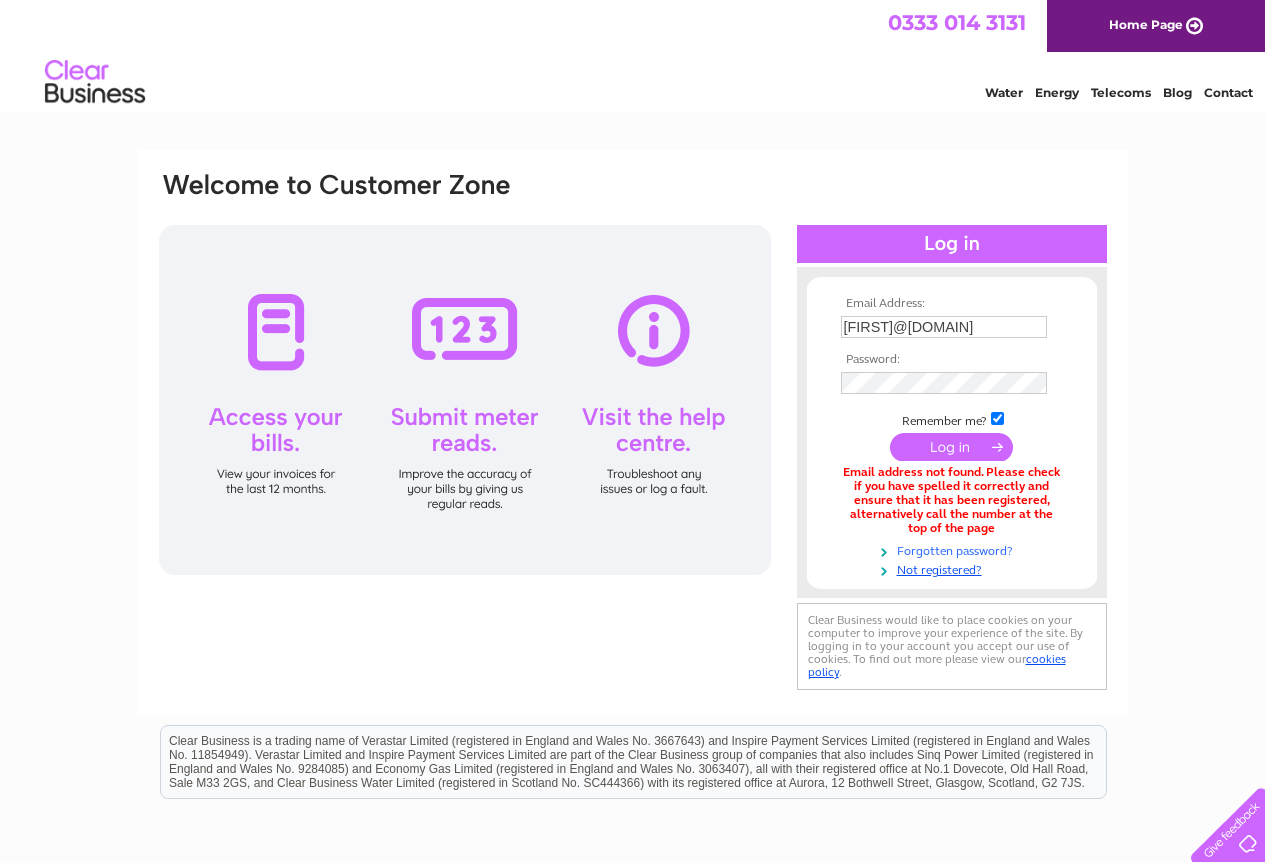 click on "Forgotten password?" at bounding box center (954, 549) 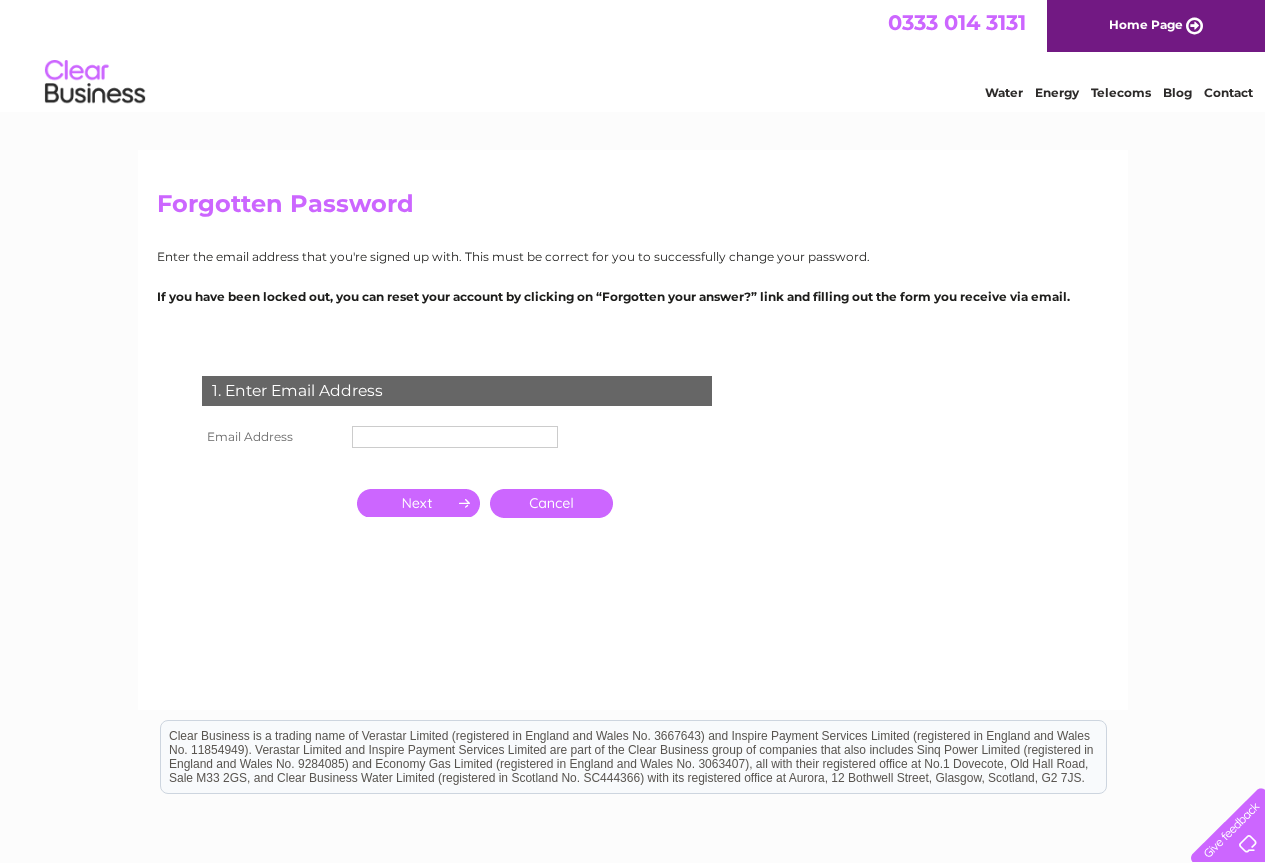scroll, scrollTop: 0, scrollLeft: 0, axis: both 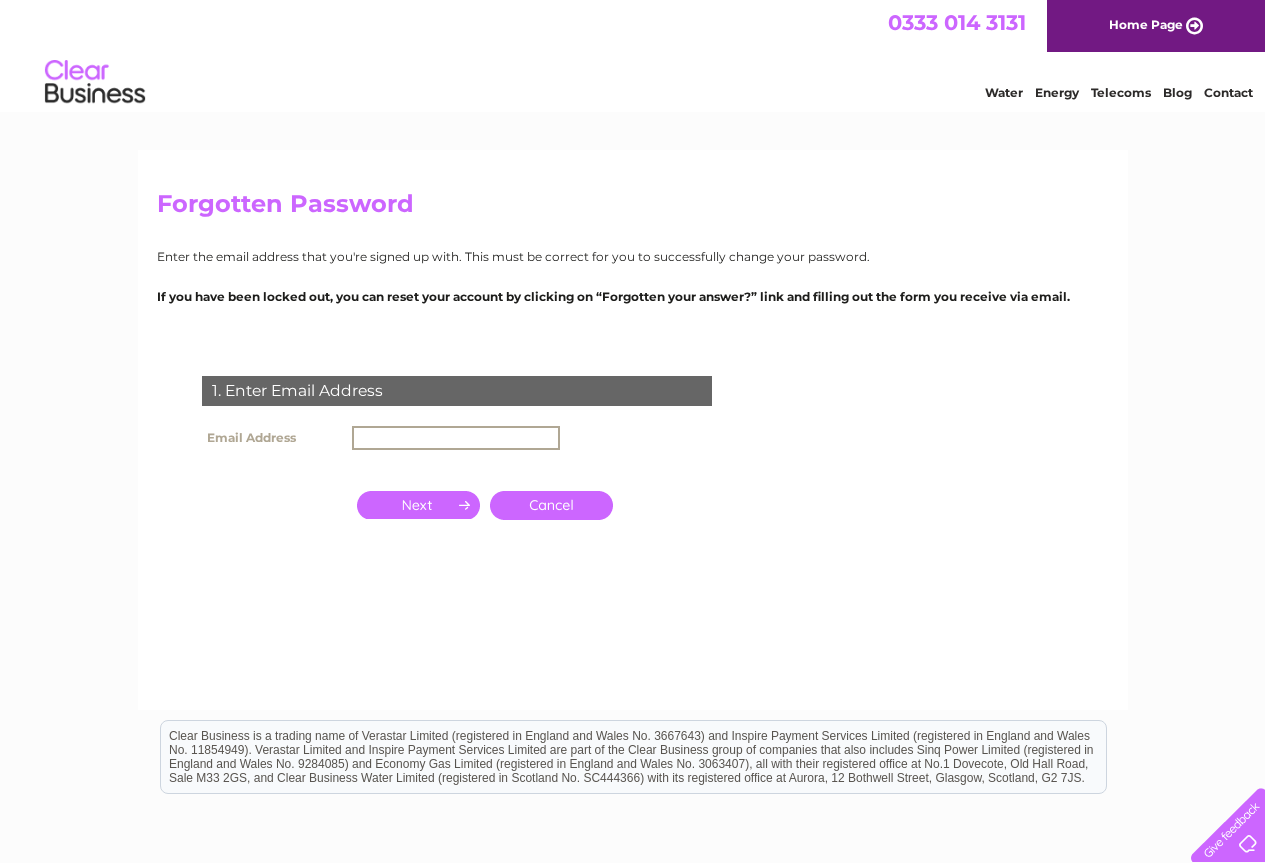 click at bounding box center (456, 438) 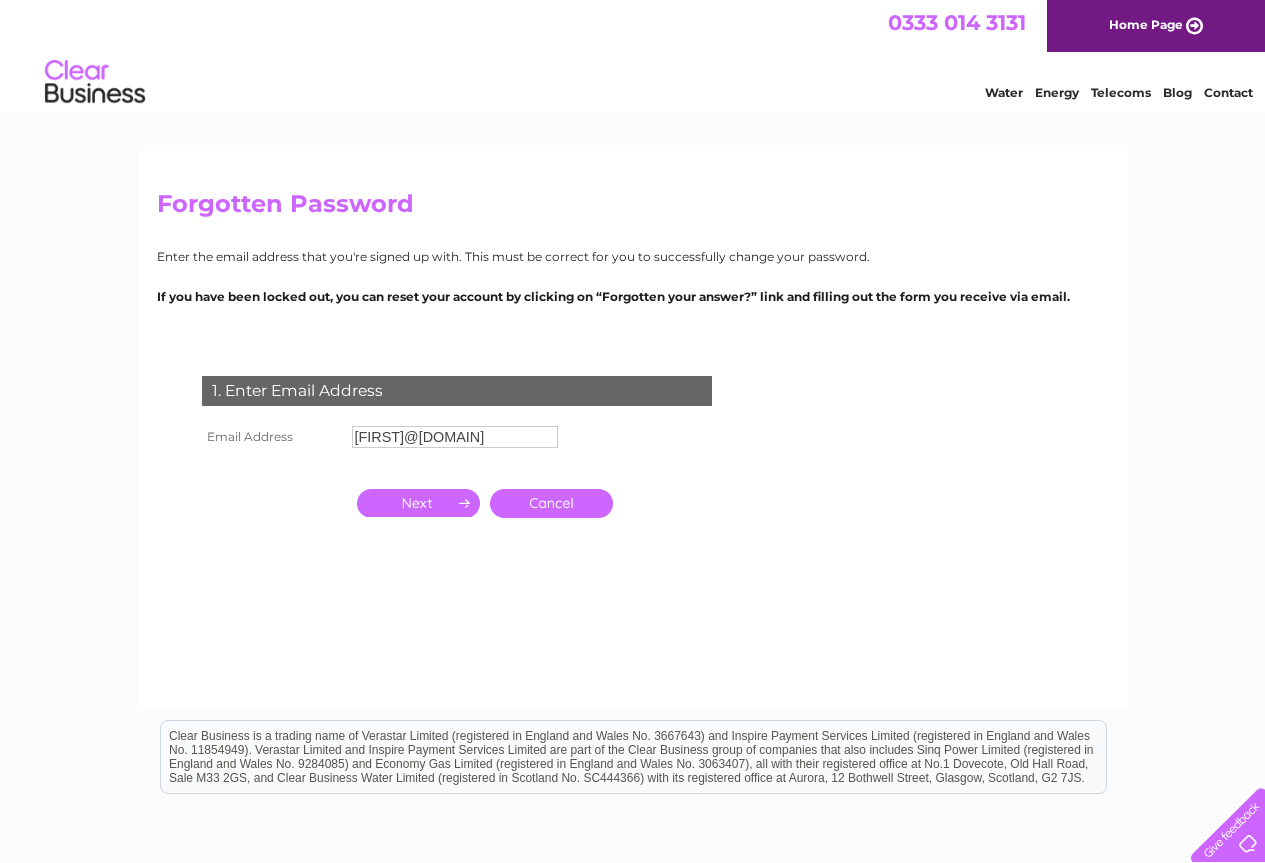 click at bounding box center [418, 503] 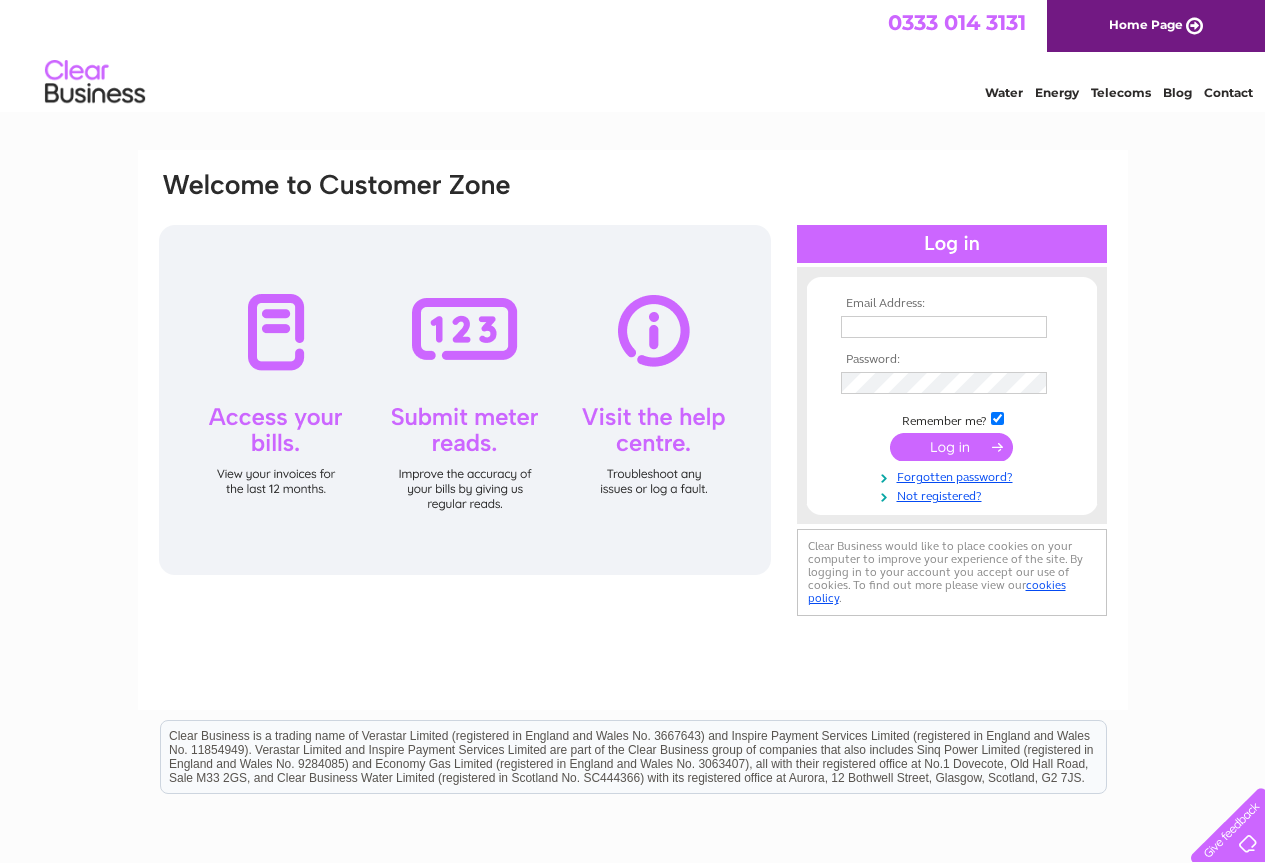 scroll, scrollTop: 0, scrollLeft: 0, axis: both 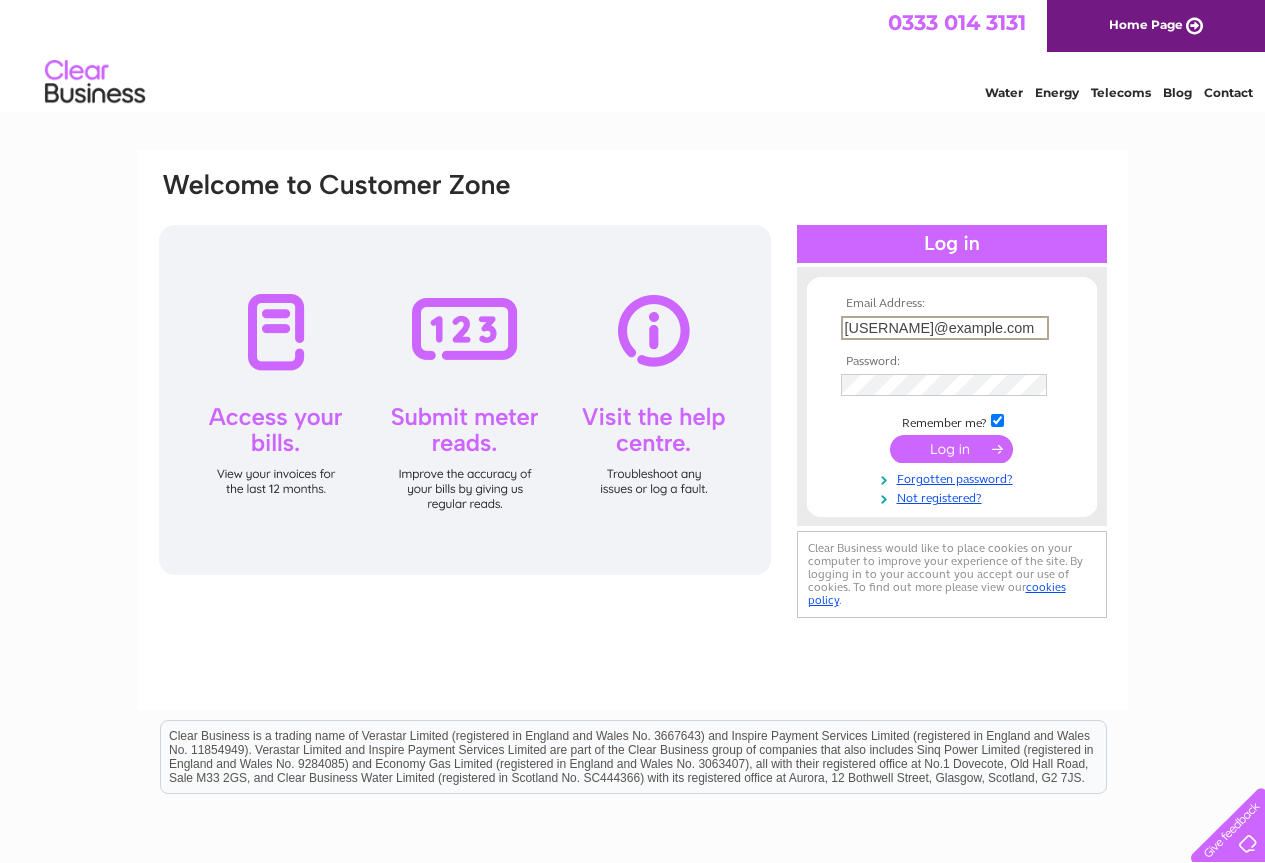 type on "[USERNAME]@[DOMAIN]" 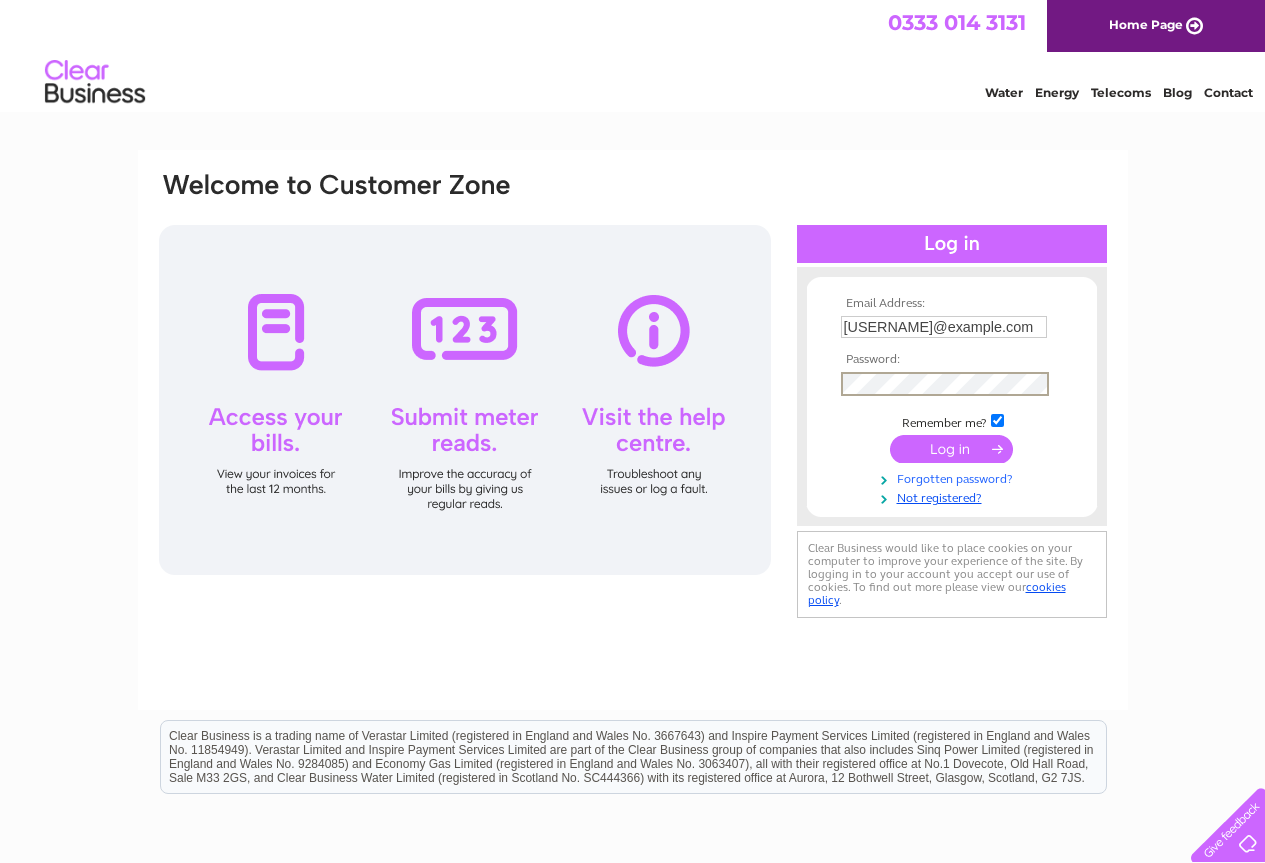 click on "Forgotten password?" at bounding box center (954, 477) 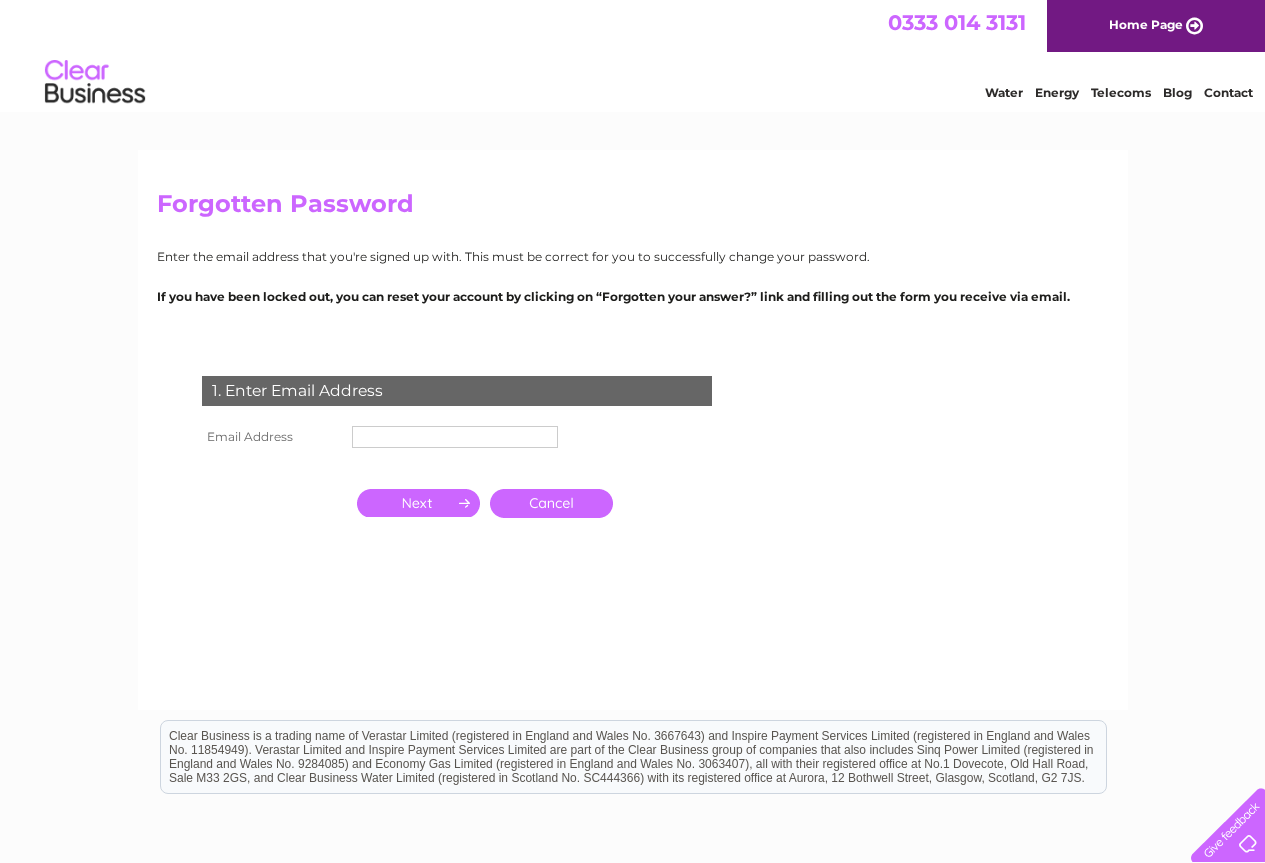 scroll, scrollTop: 0, scrollLeft: 0, axis: both 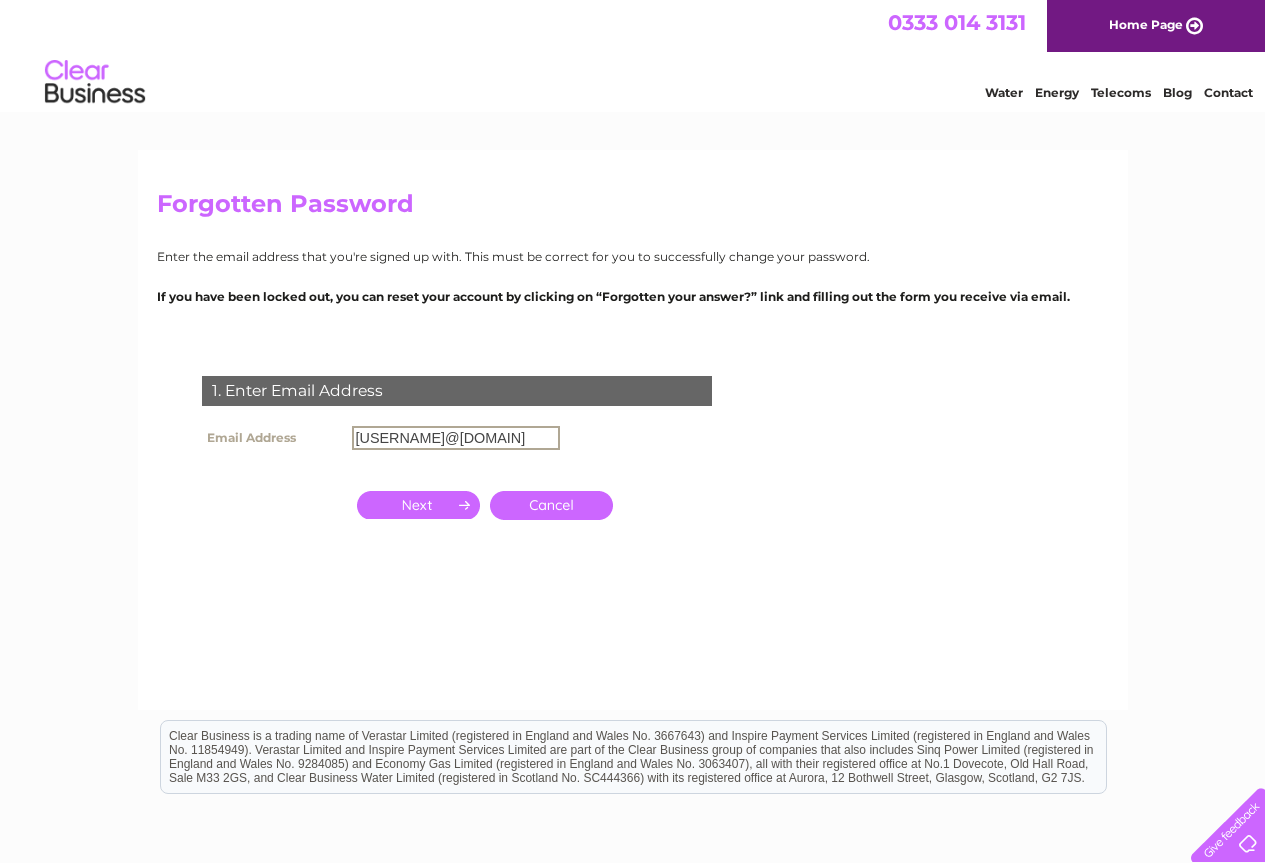 type on "normansn@aol.com" 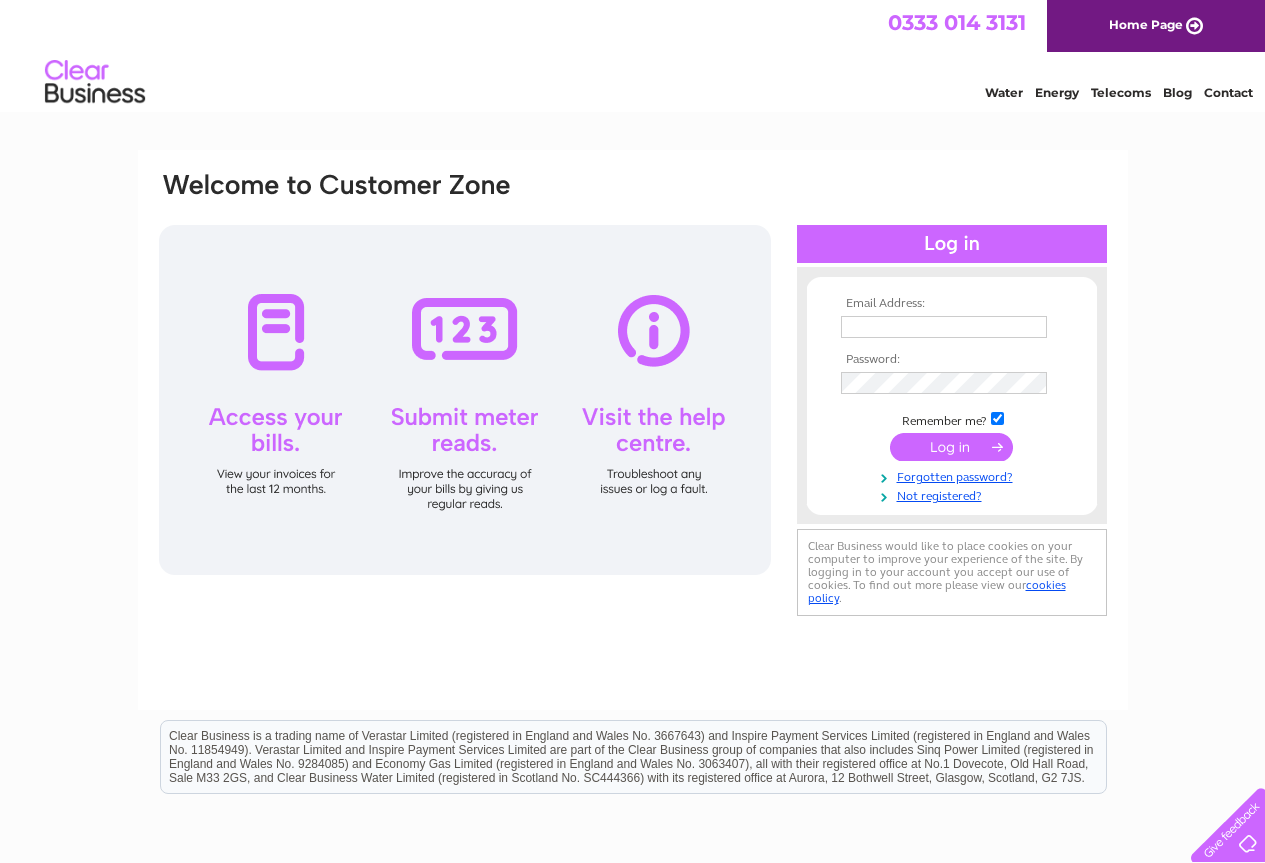 scroll, scrollTop: 0, scrollLeft: 0, axis: both 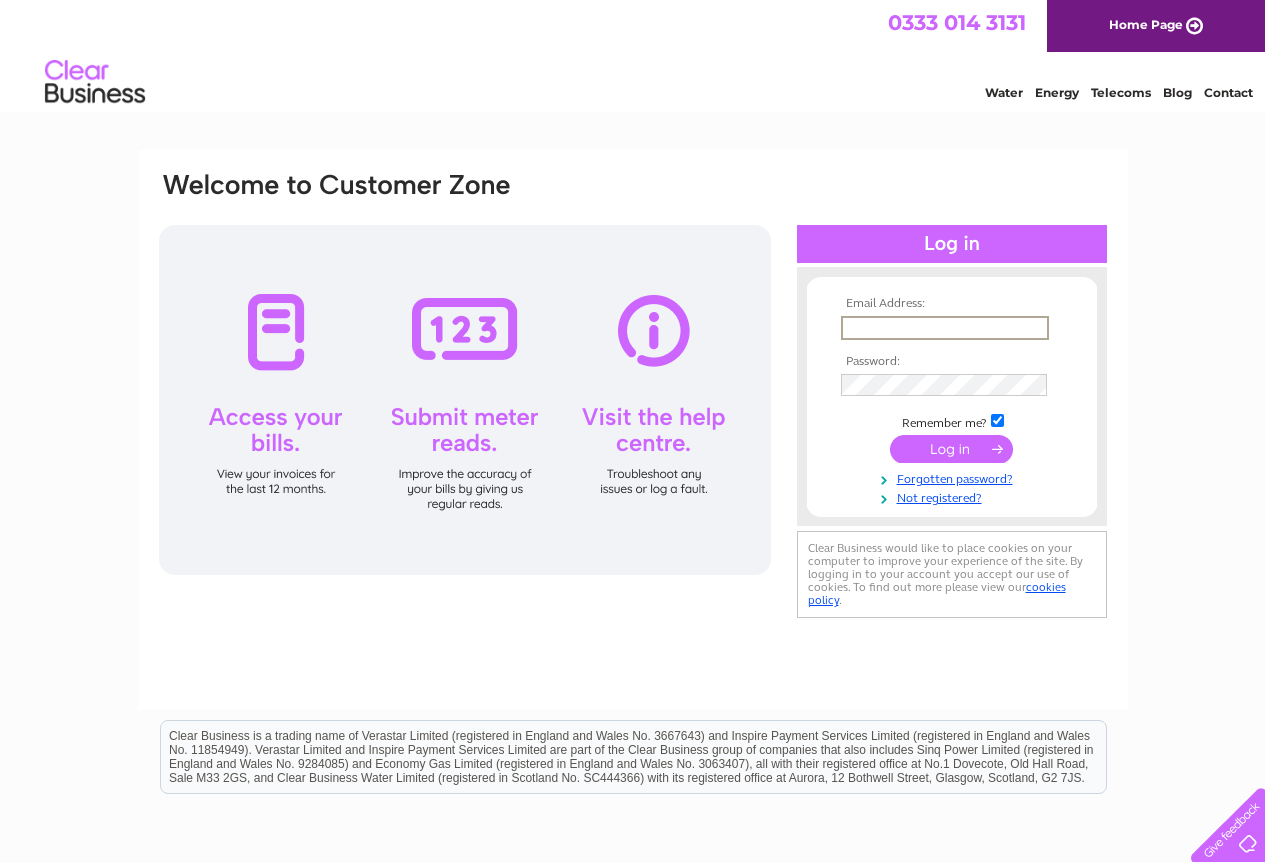 click at bounding box center (945, 328) 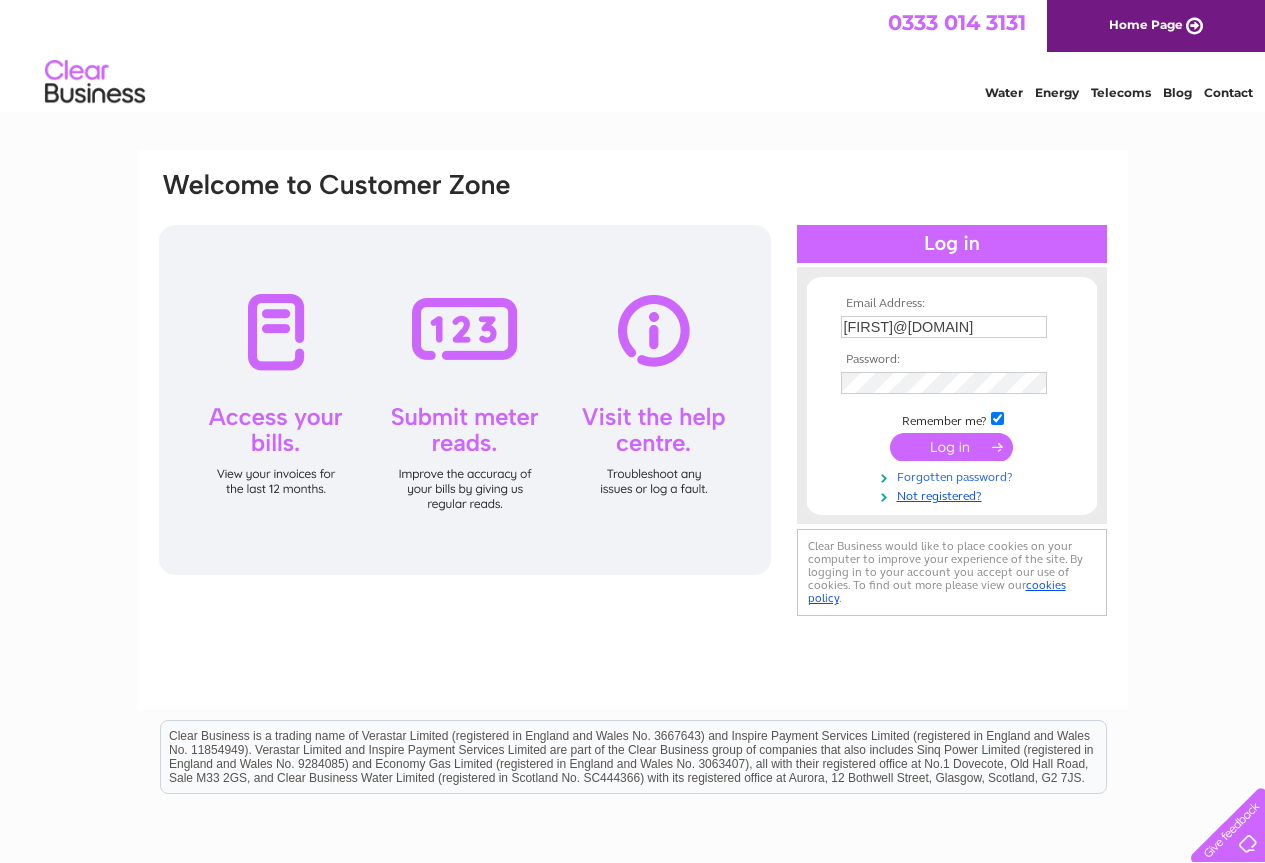 click on "Forgotten password?" at bounding box center [954, 475] 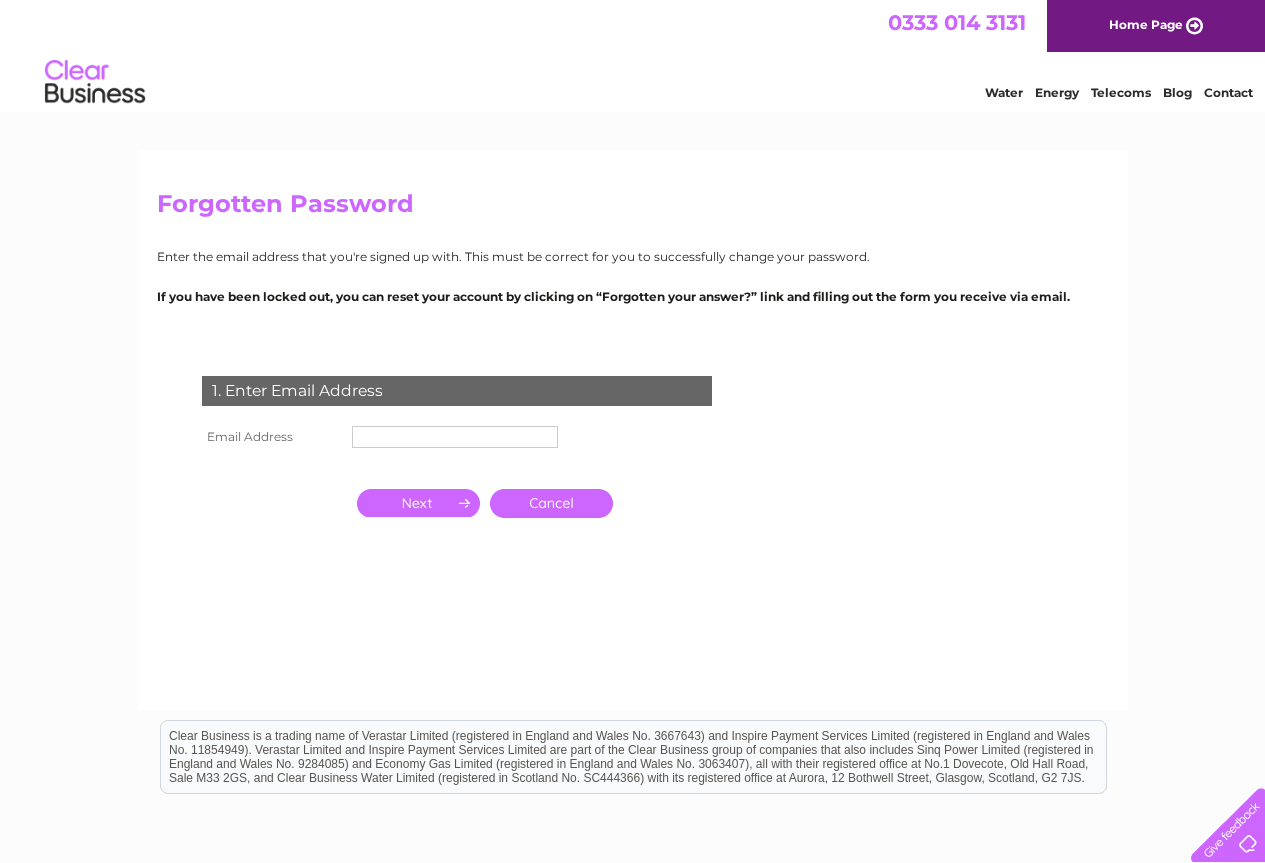 scroll, scrollTop: 0, scrollLeft: 0, axis: both 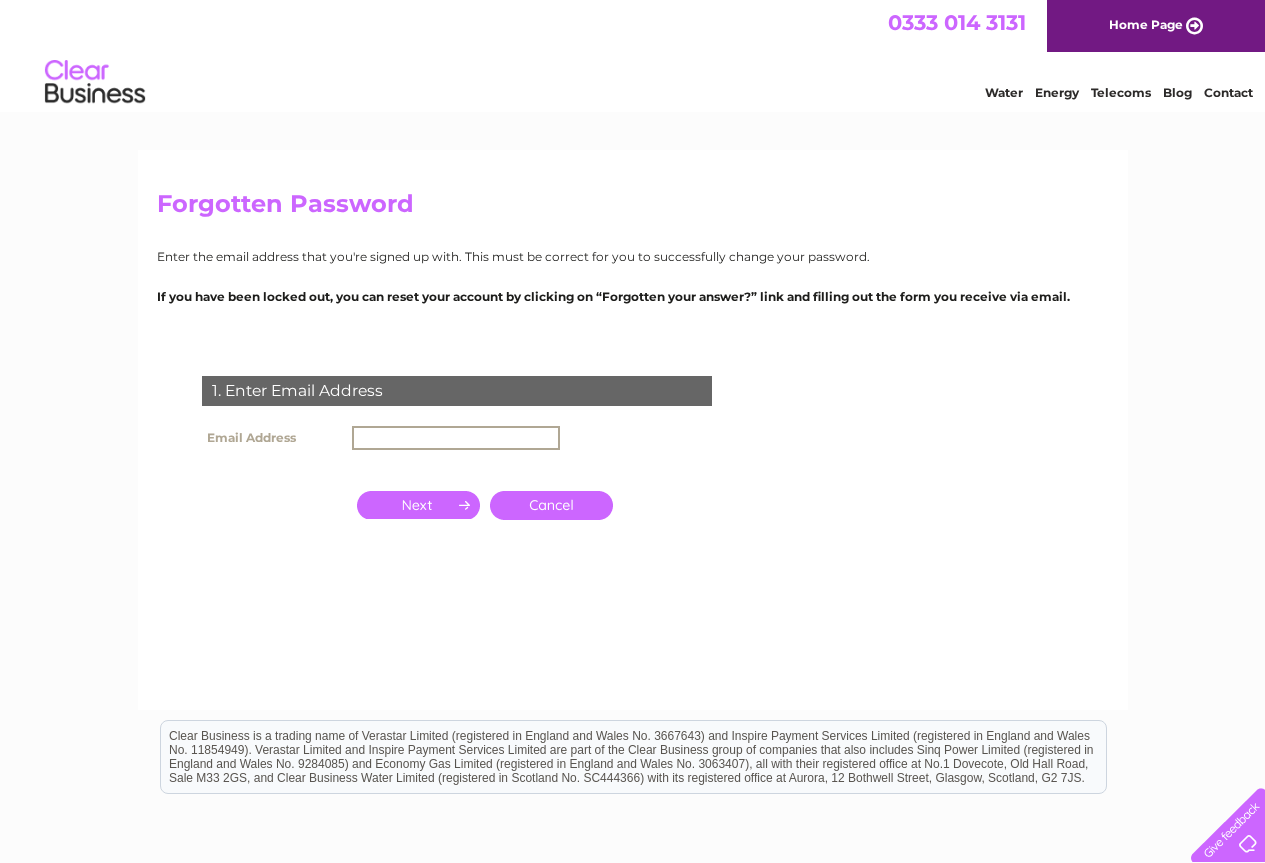 click at bounding box center [456, 438] 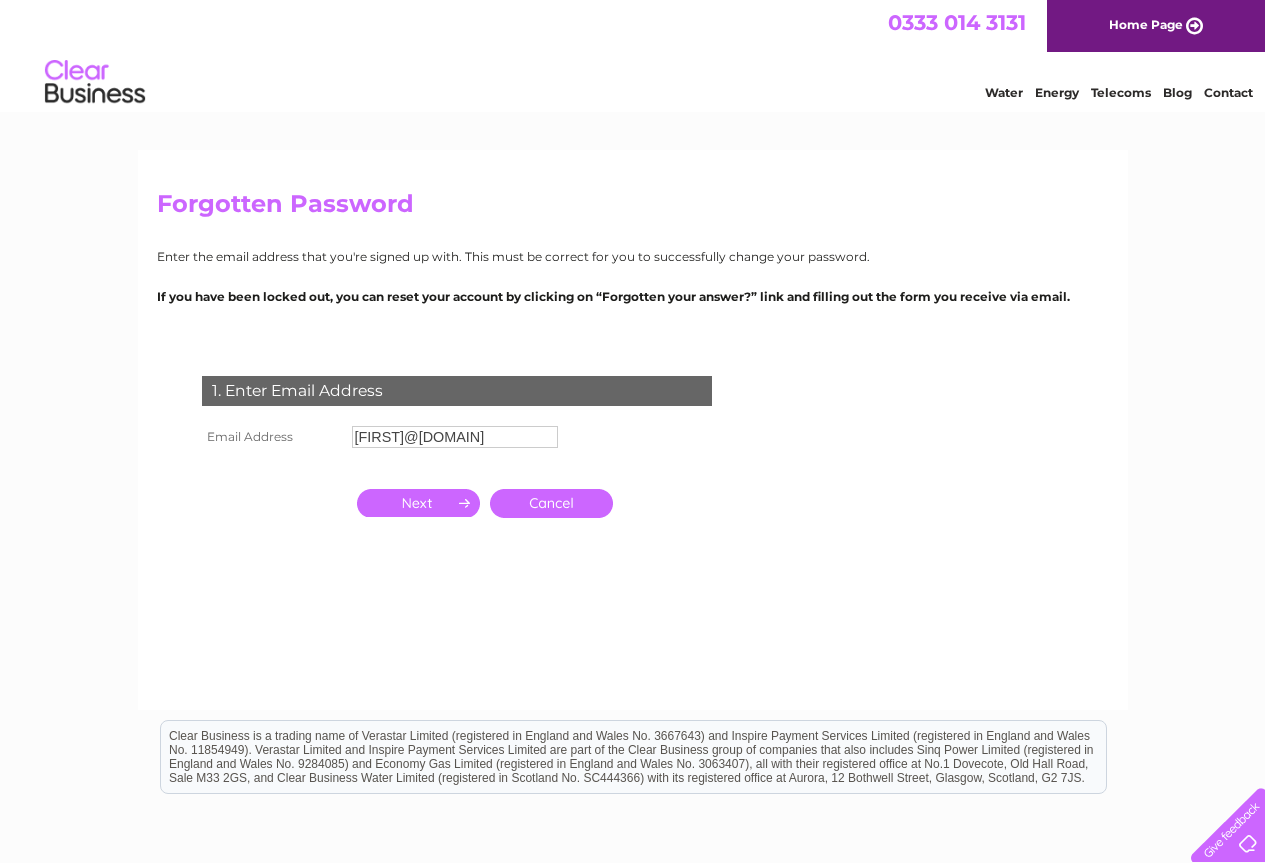click at bounding box center (418, 503) 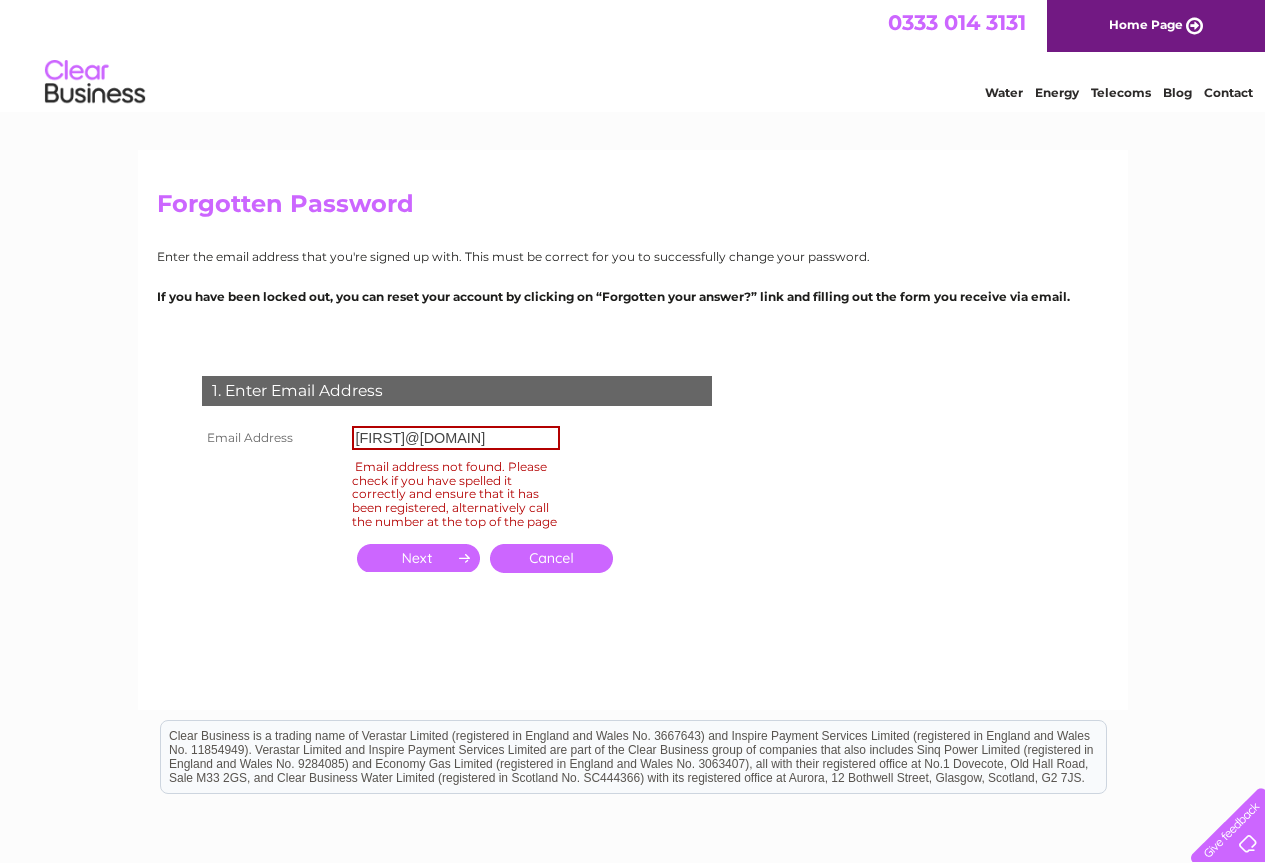 click on "Cancel" at bounding box center [551, 558] 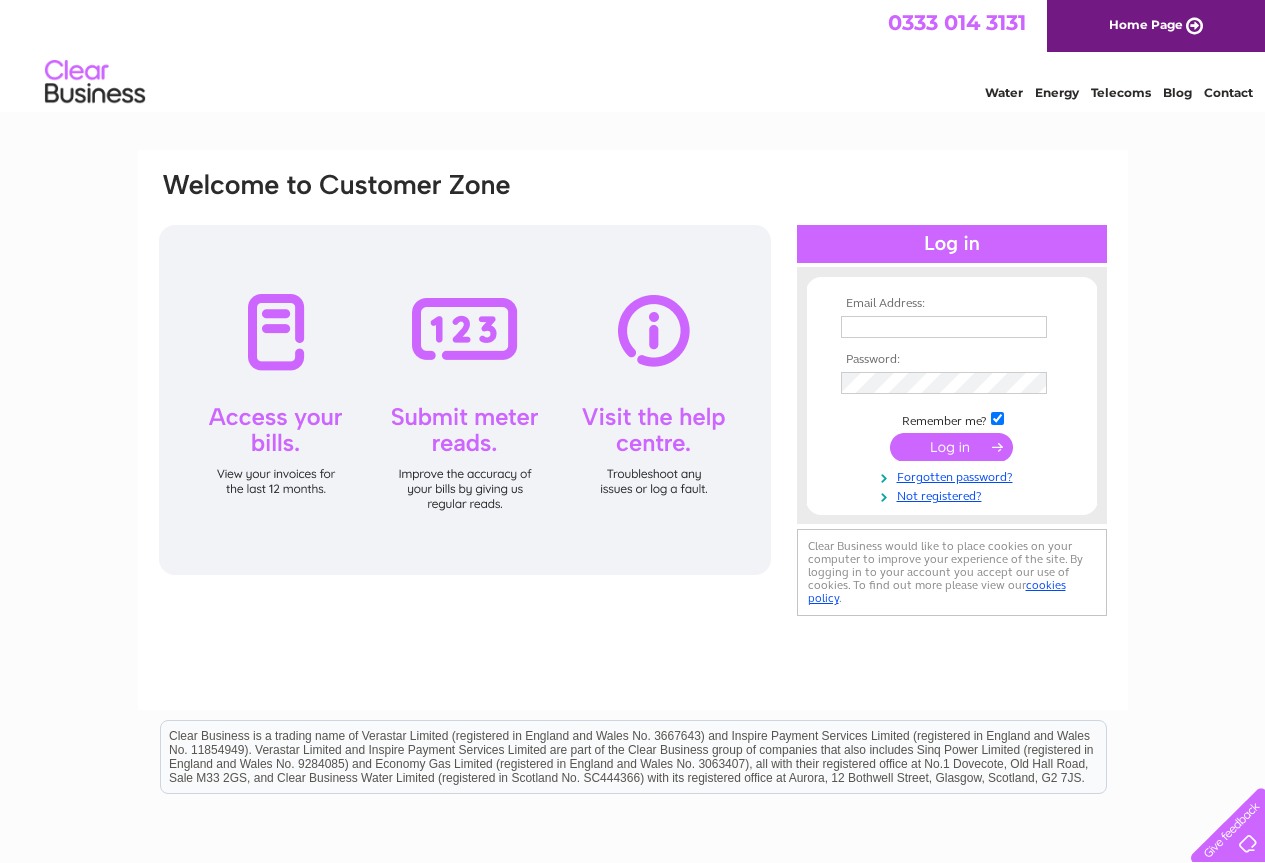 scroll, scrollTop: 0, scrollLeft: 0, axis: both 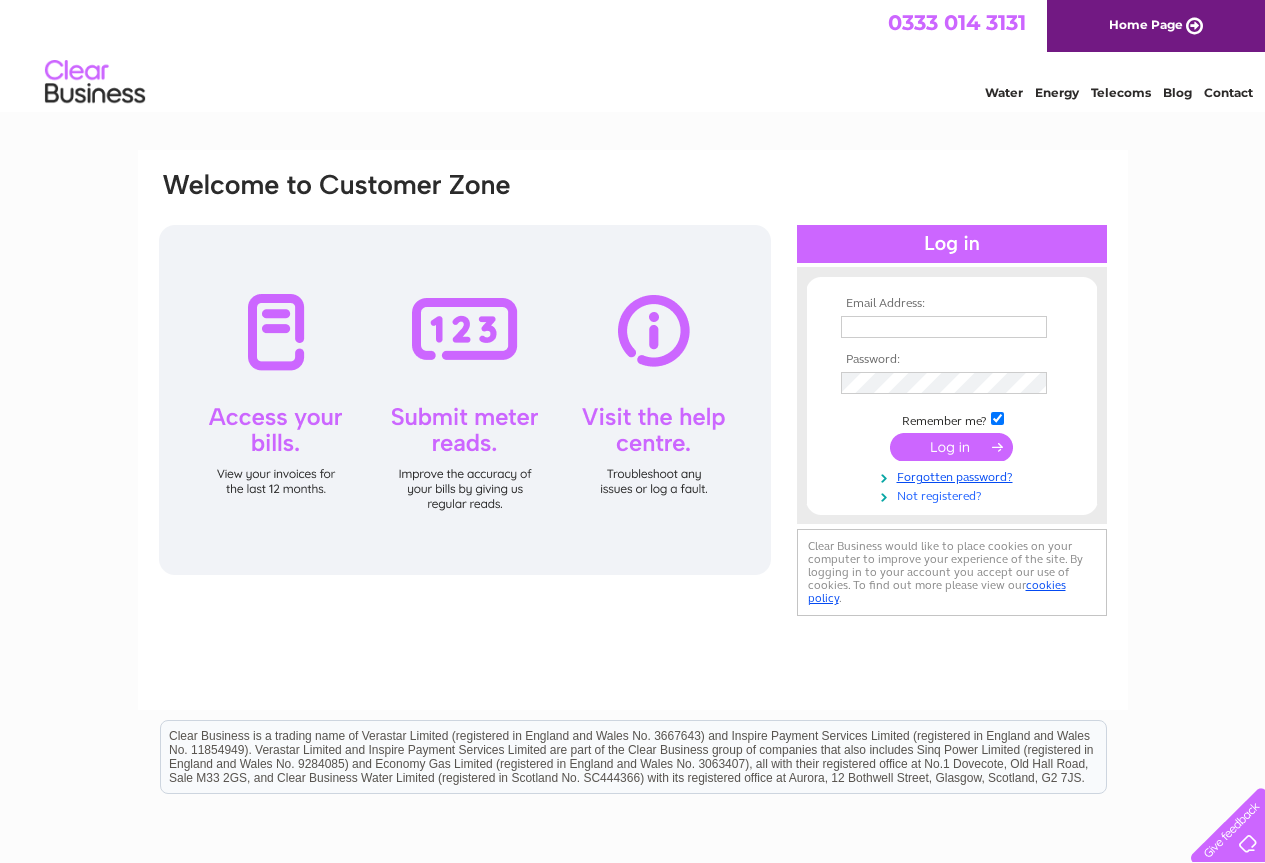 click on "Not registered?" at bounding box center (954, 494) 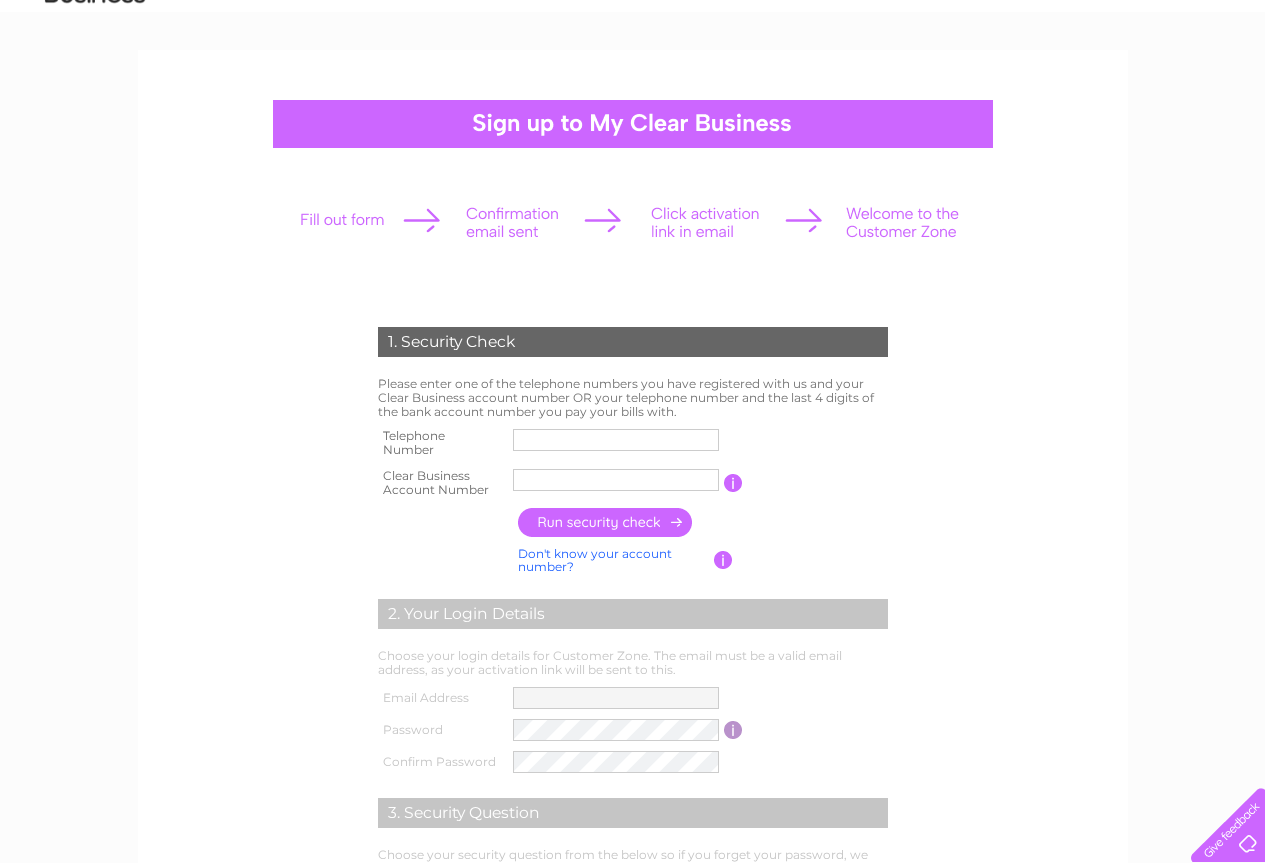 scroll, scrollTop: 200, scrollLeft: 0, axis: vertical 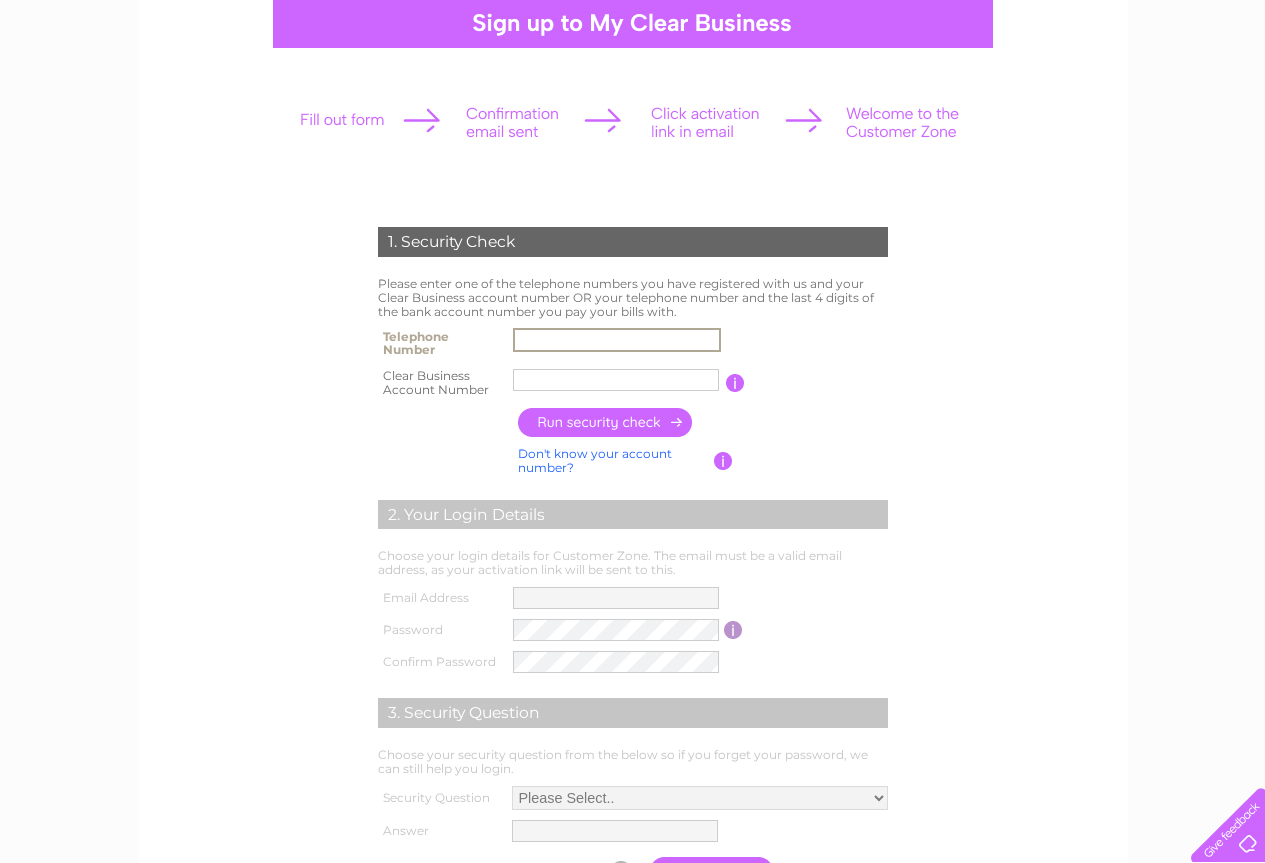 click at bounding box center (617, 340) 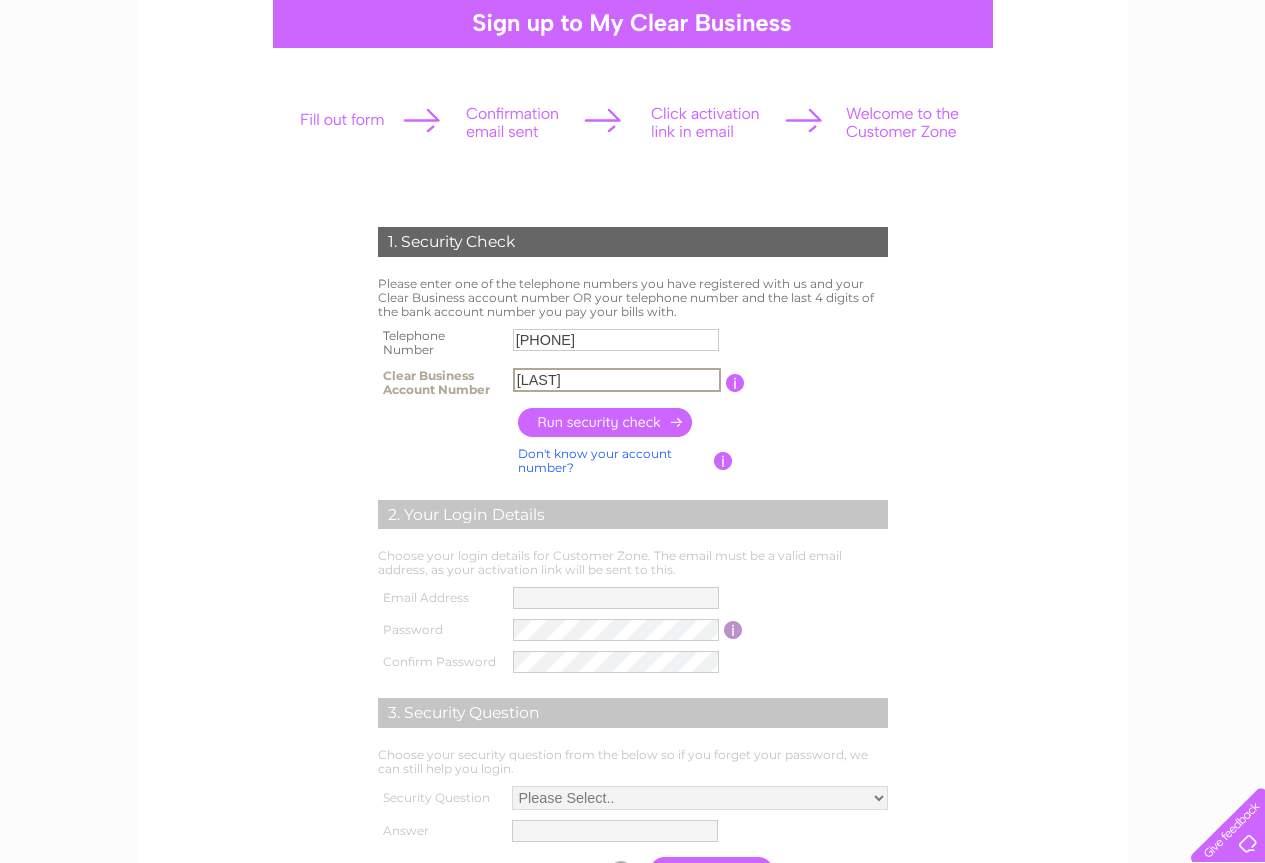 drag, startPoint x: 524, startPoint y: 382, endPoint x: 657, endPoint y: 380, distance: 133.01503 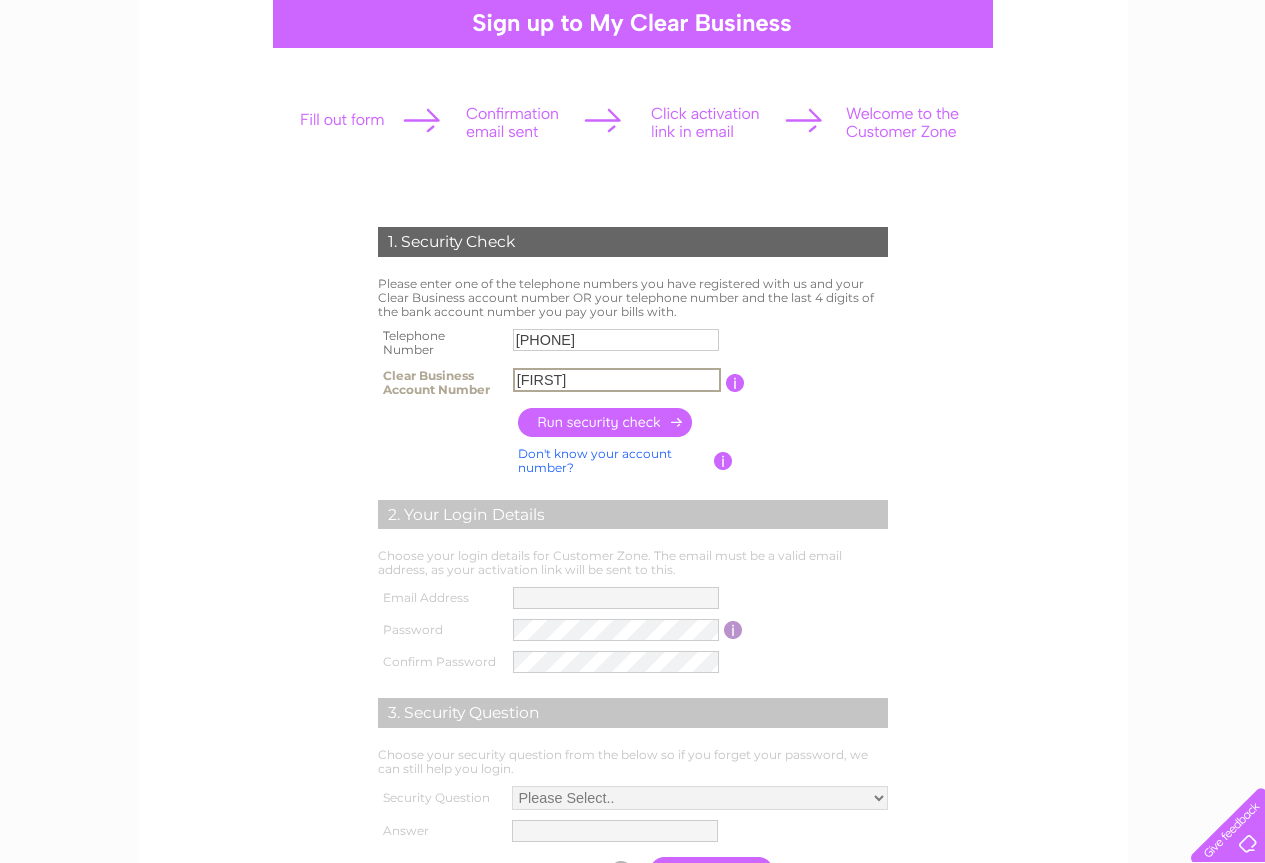 drag, startPoint x: 515, startPoint y: 376, endPoint x: 613, endPoint y: 373, distance: 98.045906 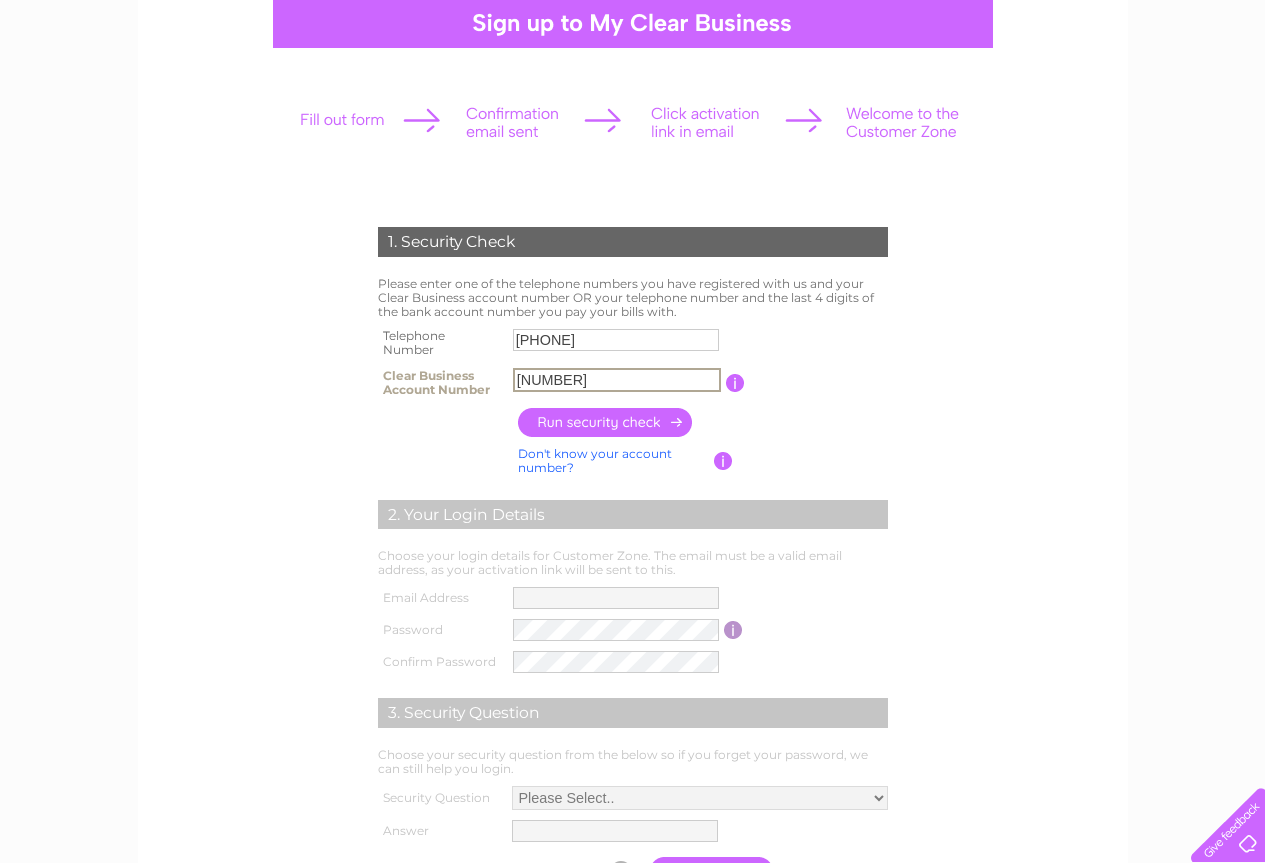 type on "[NUMBER]" 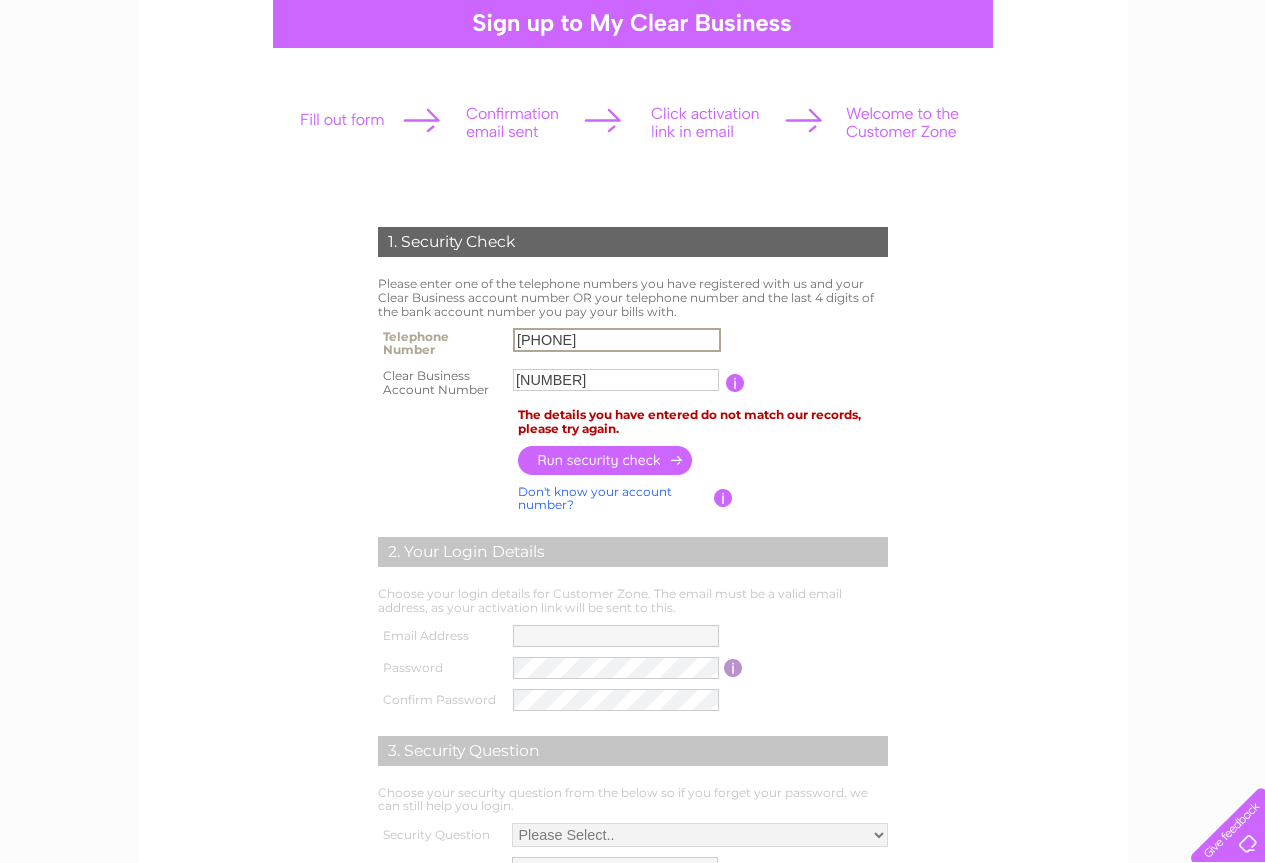 drag, startPoint x: 517, startPoint y: 344, endPoint x: 681, endPoint y: 352, distance: 164.195 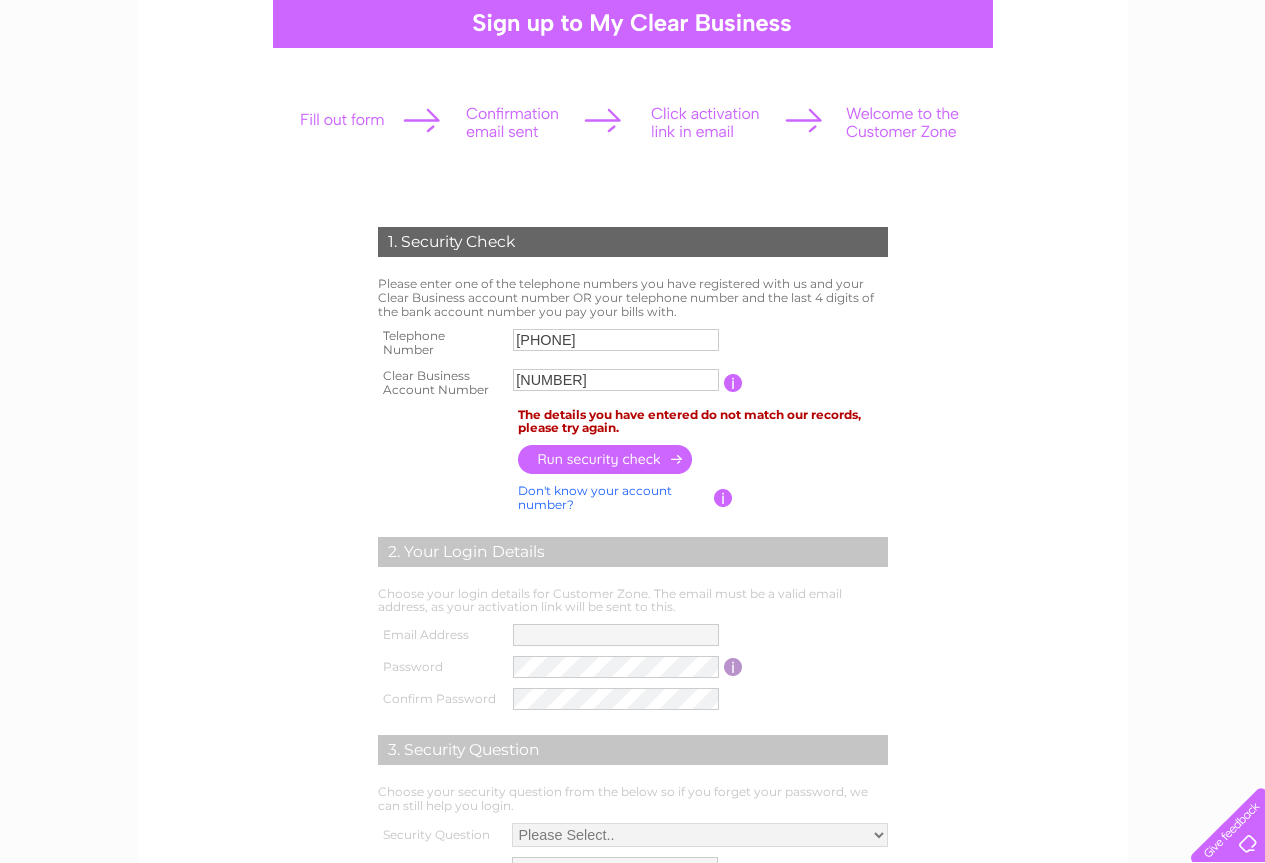 click at bounding box center [703, 459] 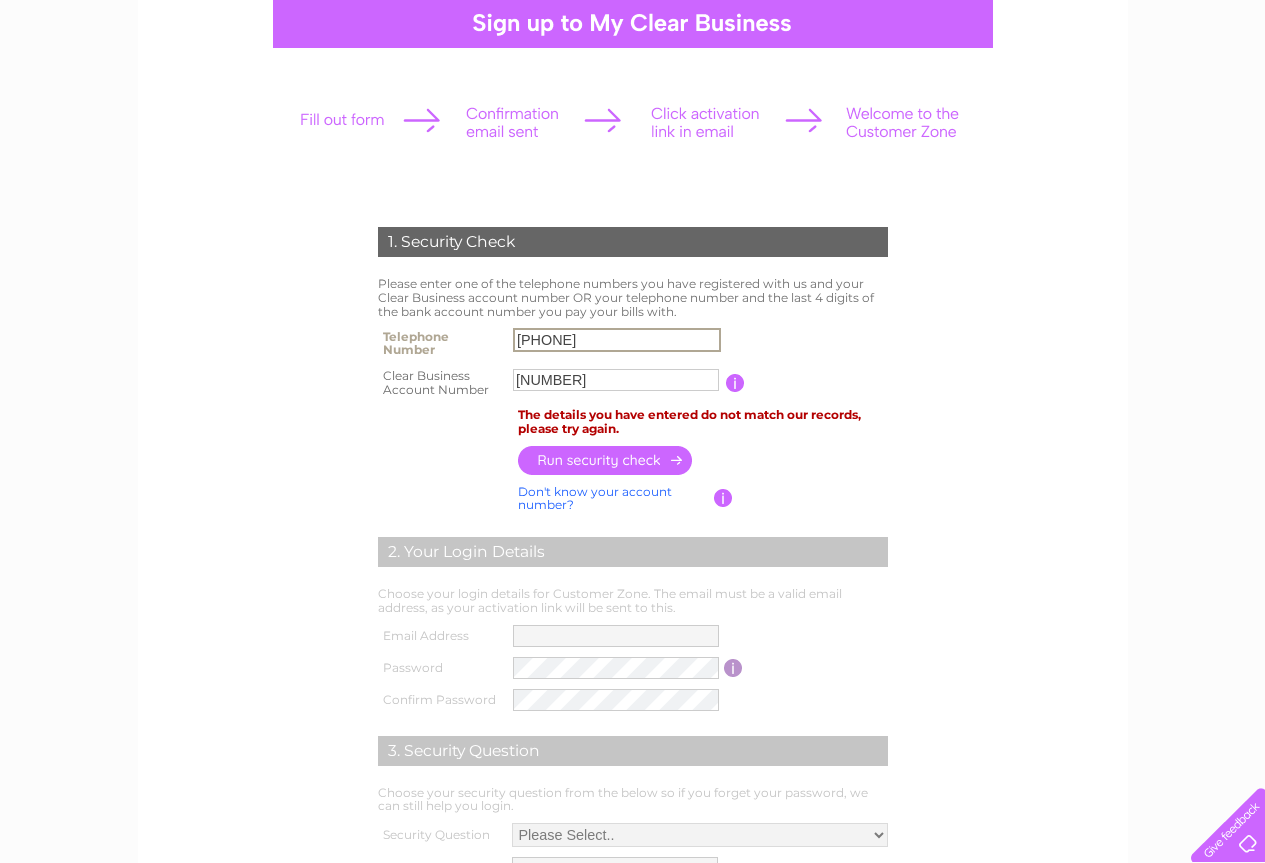 drag, startPoint x: 516, startPoint y: 344, endPoint x: 664, endPoint y: 352, distance: 148.21606 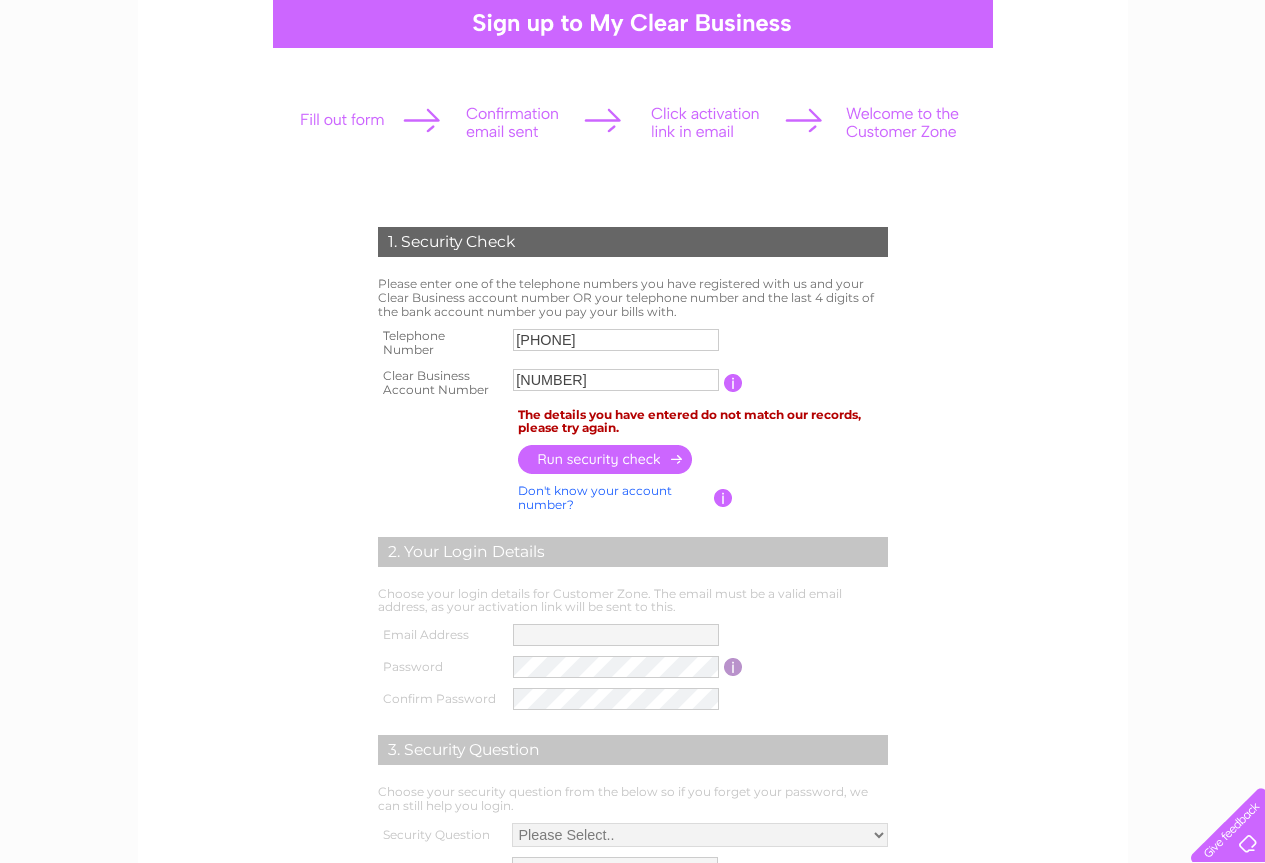 click at bounding box center [606, 459] 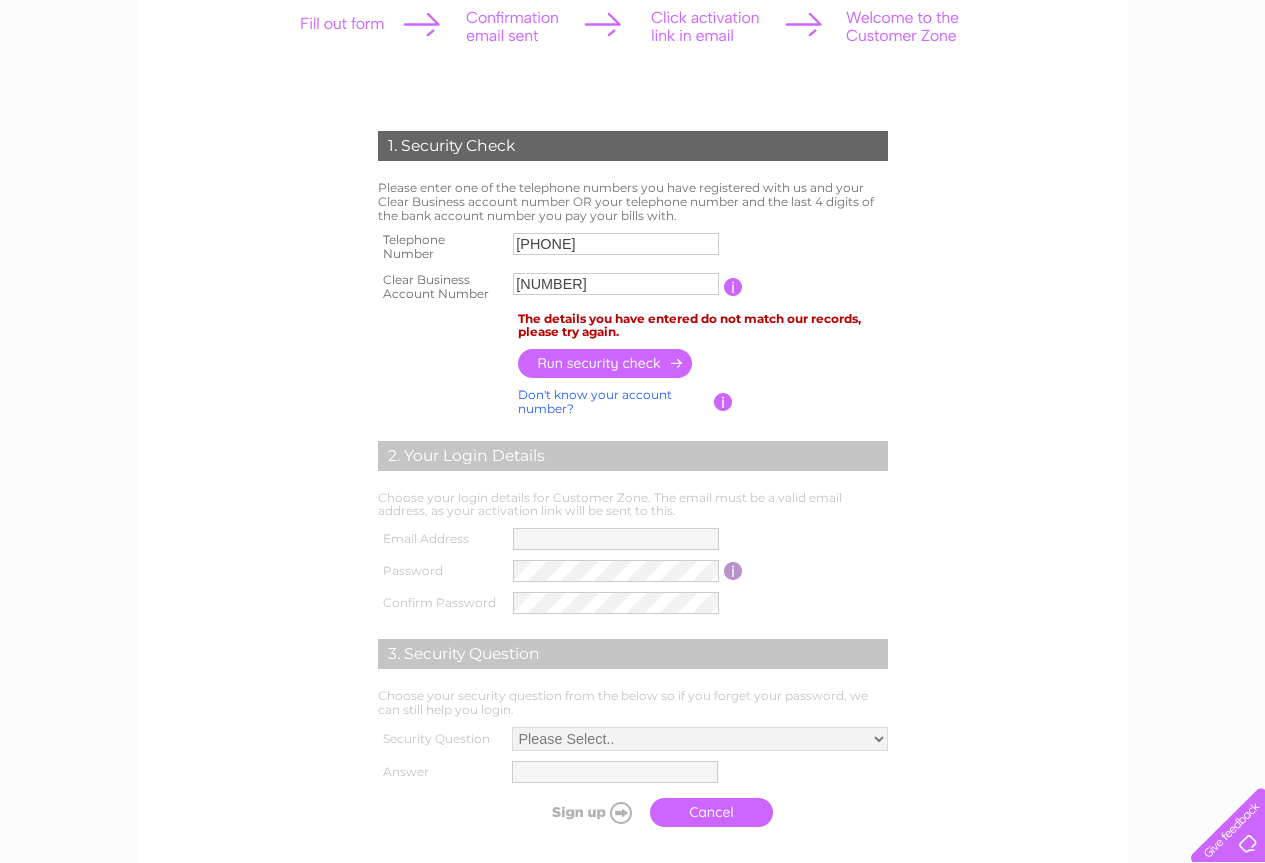 scroll, scrollTop: 0, scrollLeft: 0, axis: both 